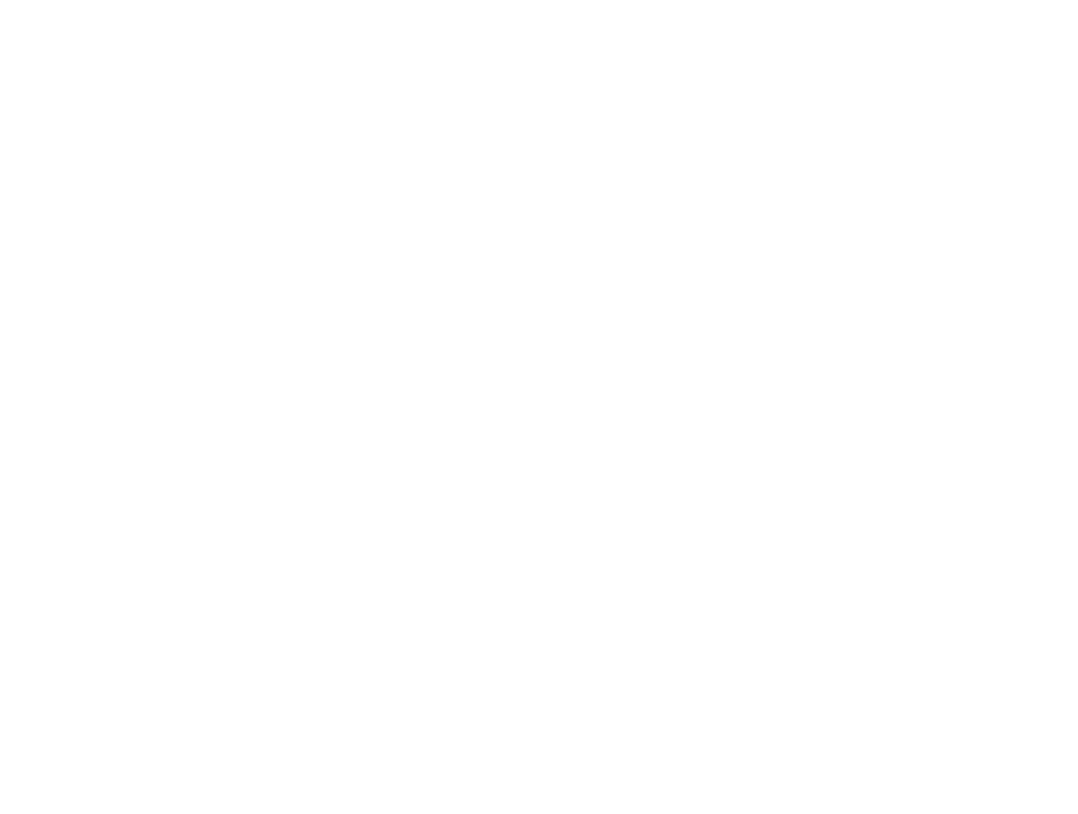 scroll, scrollTop: 0, scrollLeft: 0, axis: both 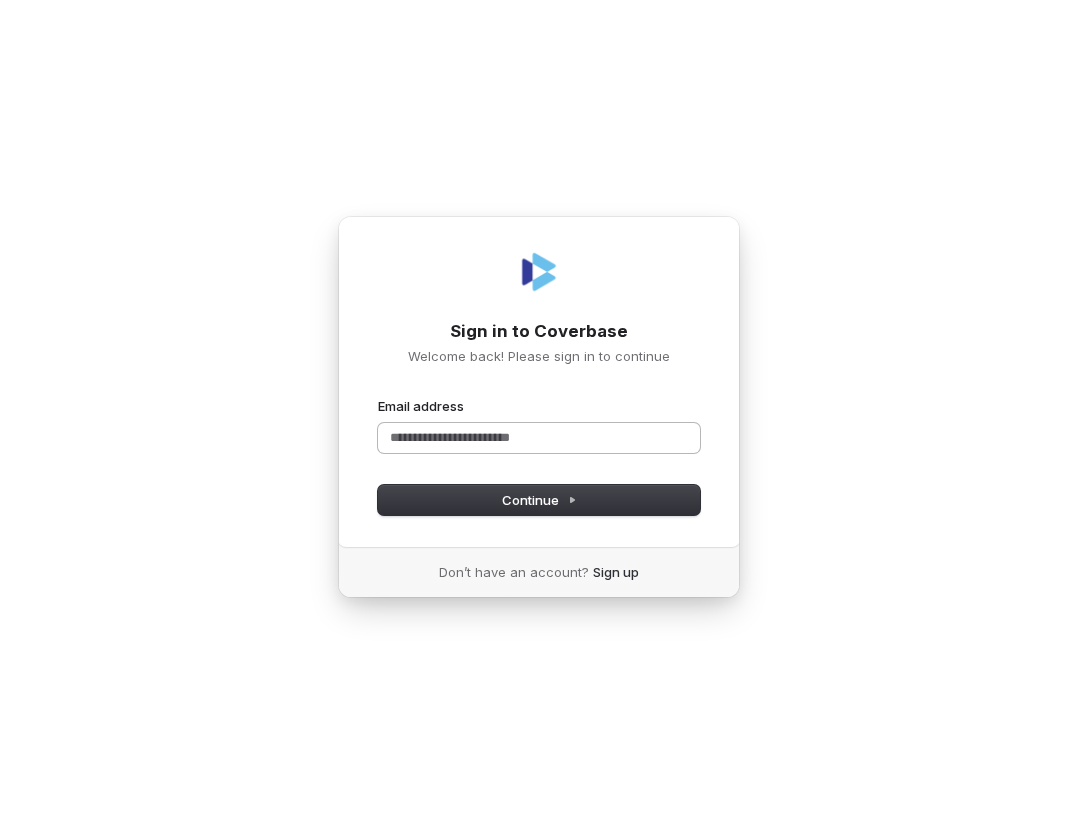 click on "Email address" at bounding box center (539, 438) 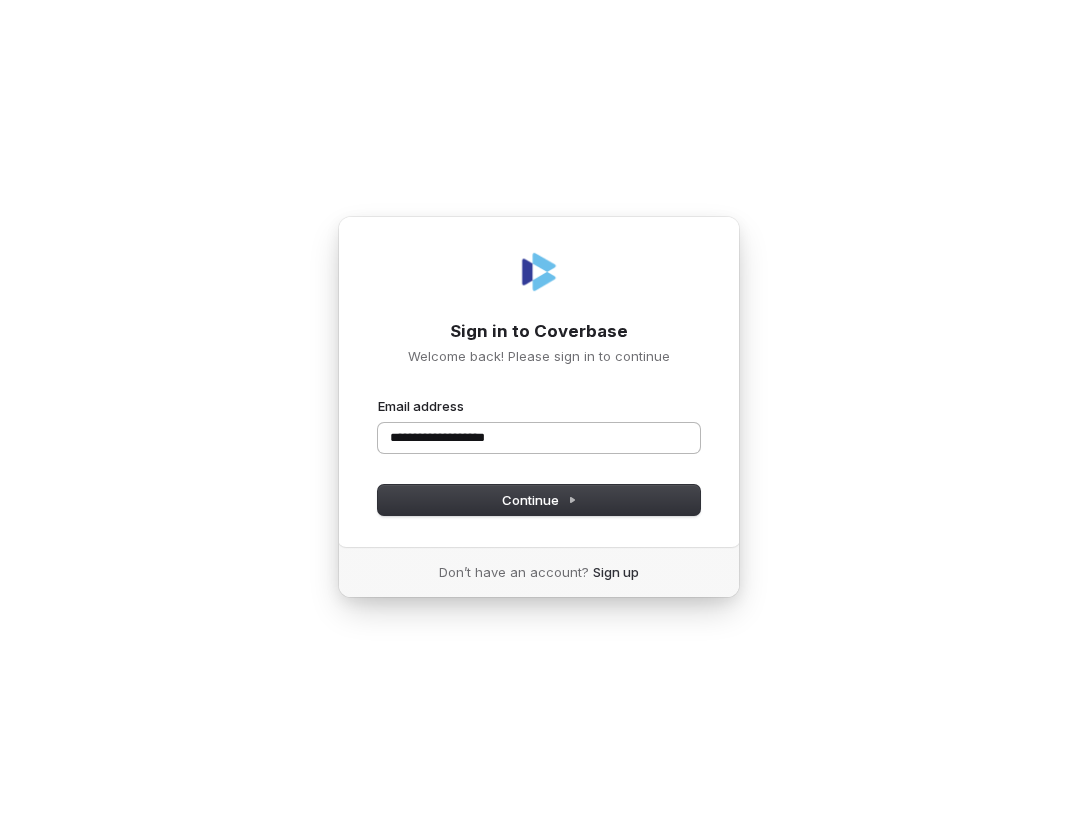 click at bounding box center [378, 397] 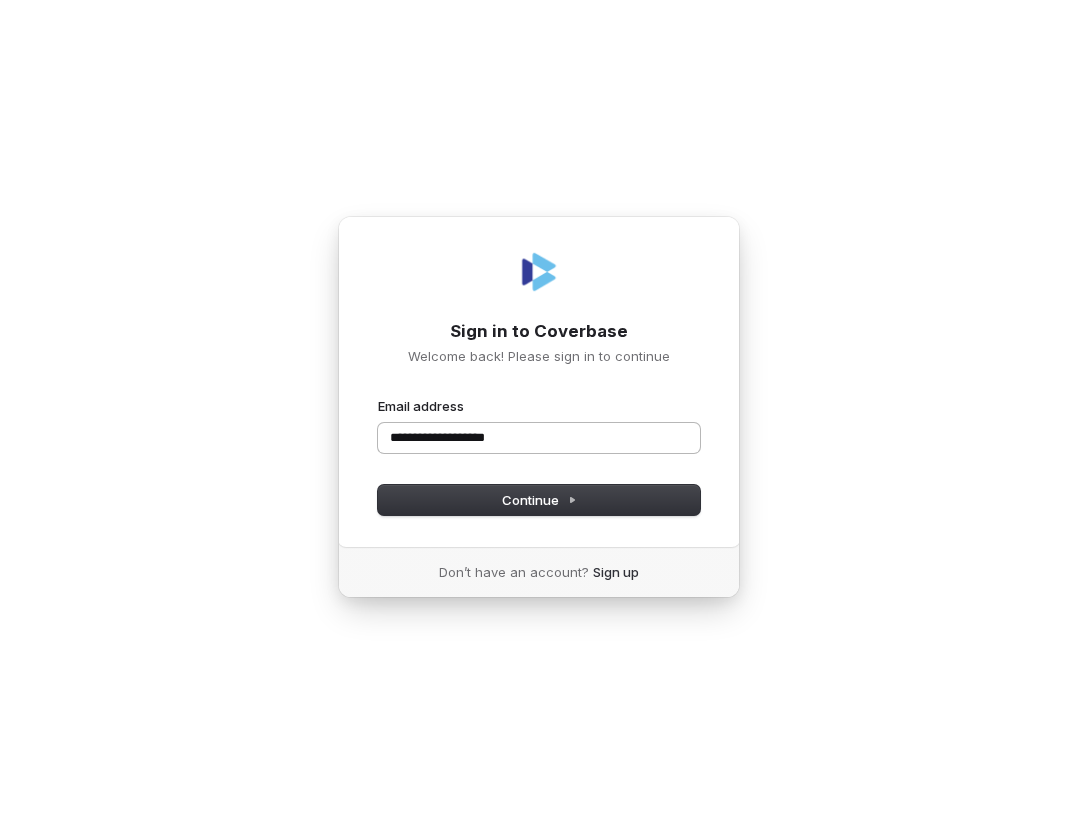 type on "**********" 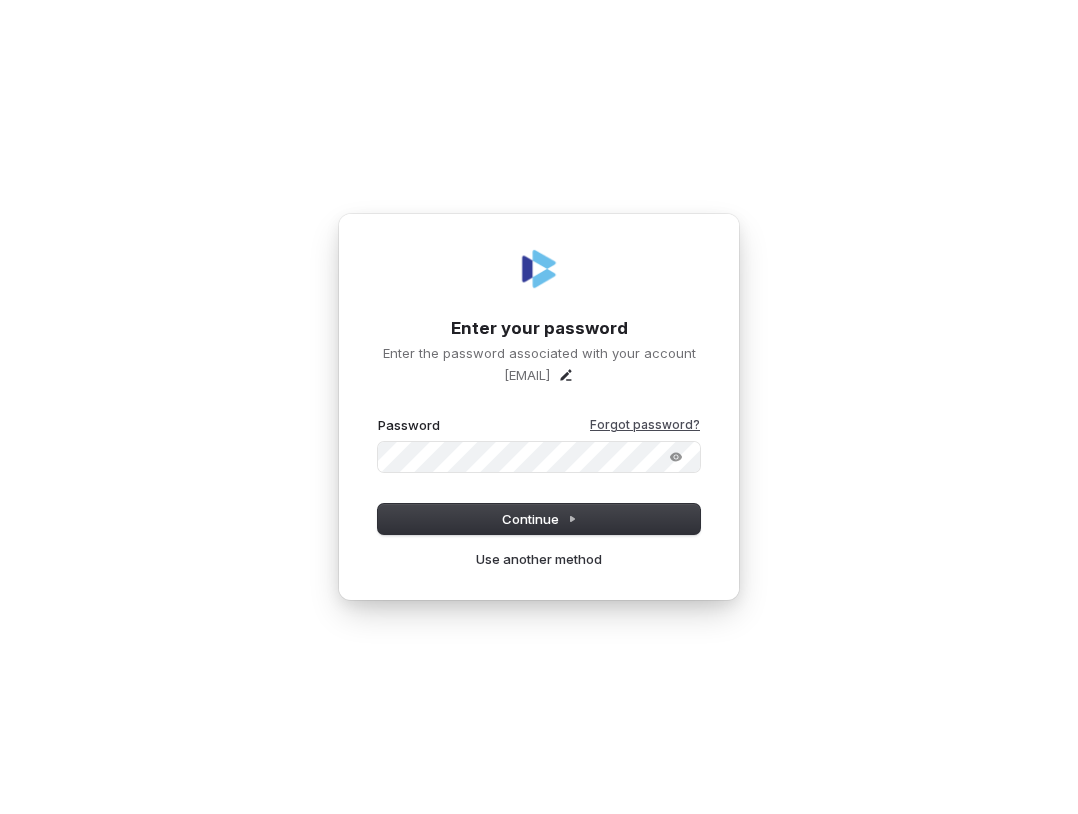 click on "Forgot password?" at bounding box center (645, 425) 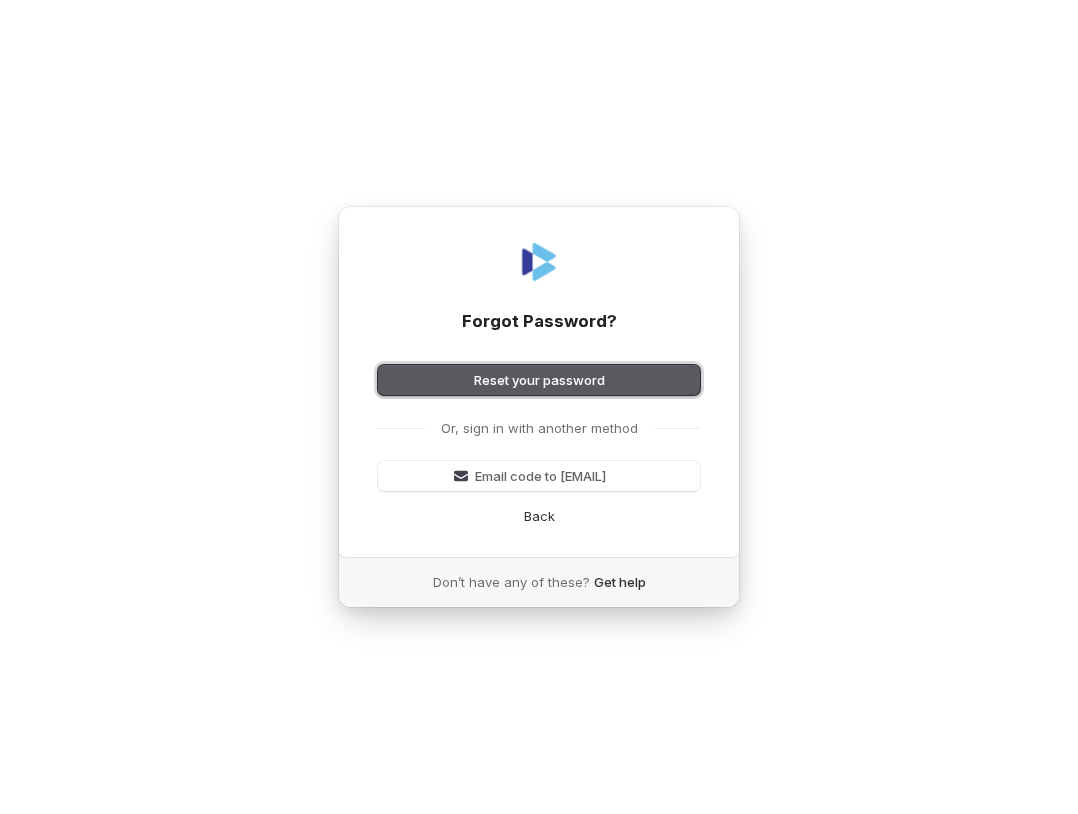 click on "Reset your password" at bounding box center (539, 380) 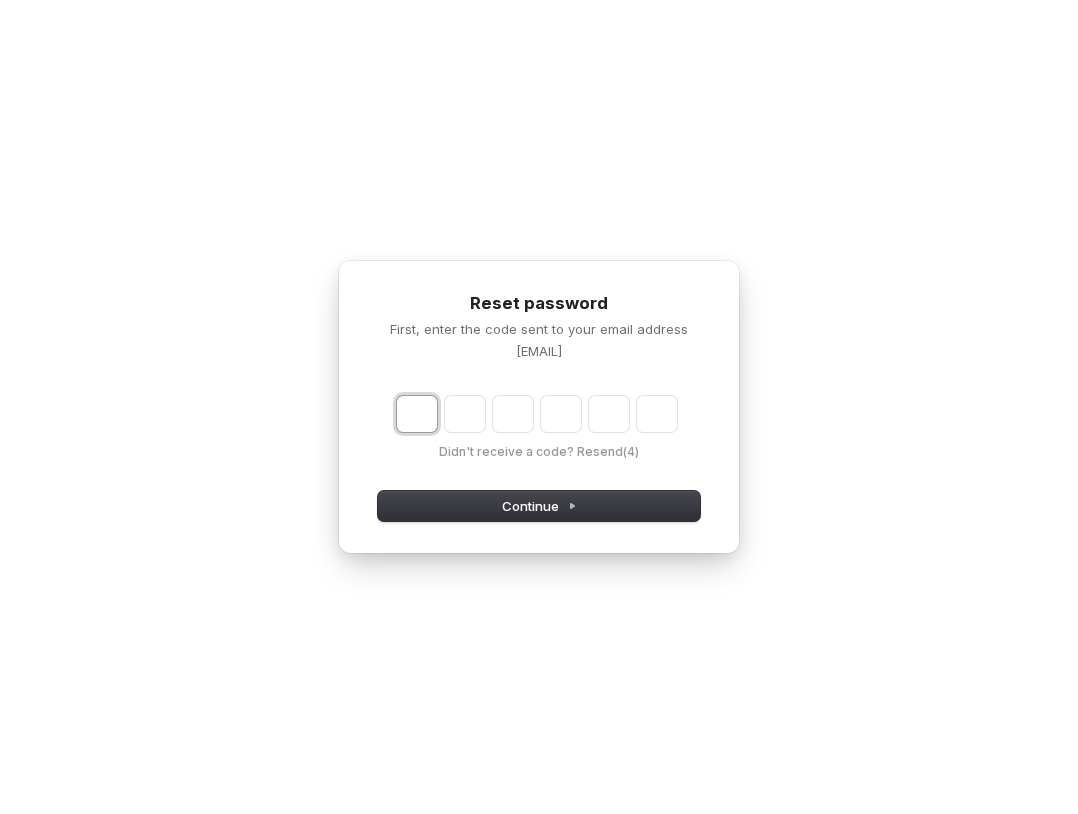 click at bounding box center (417, 414) 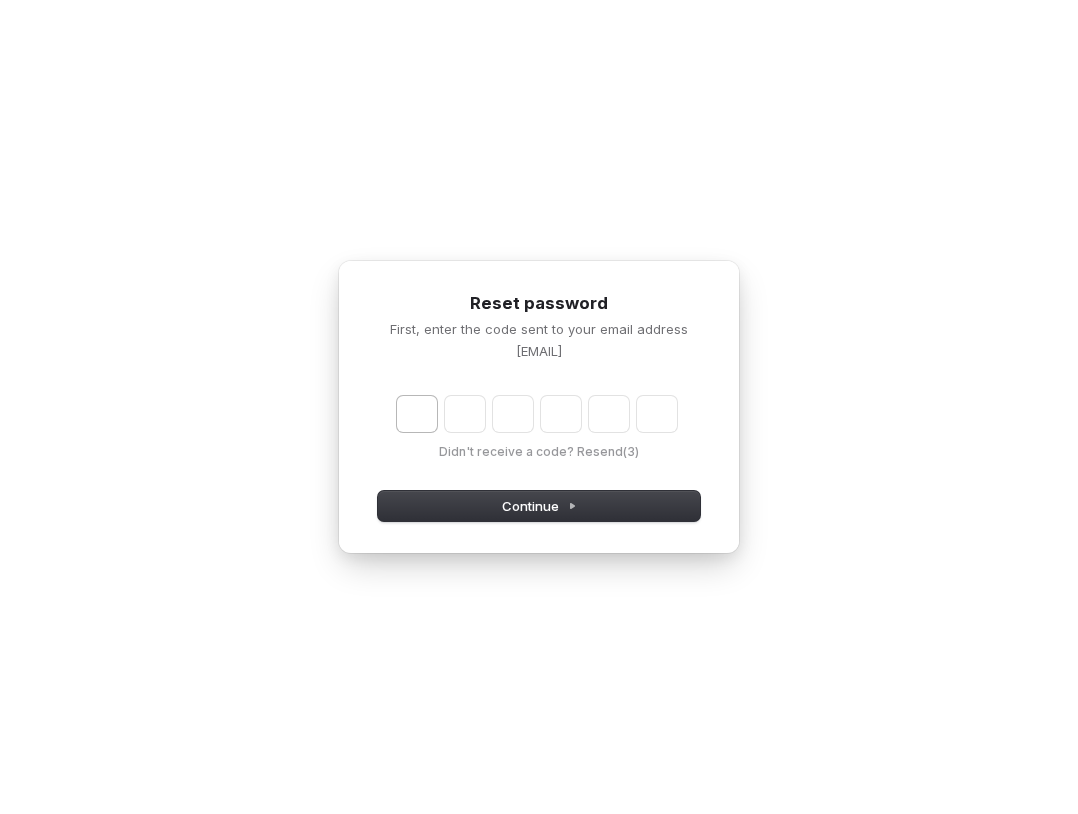 type on "******" 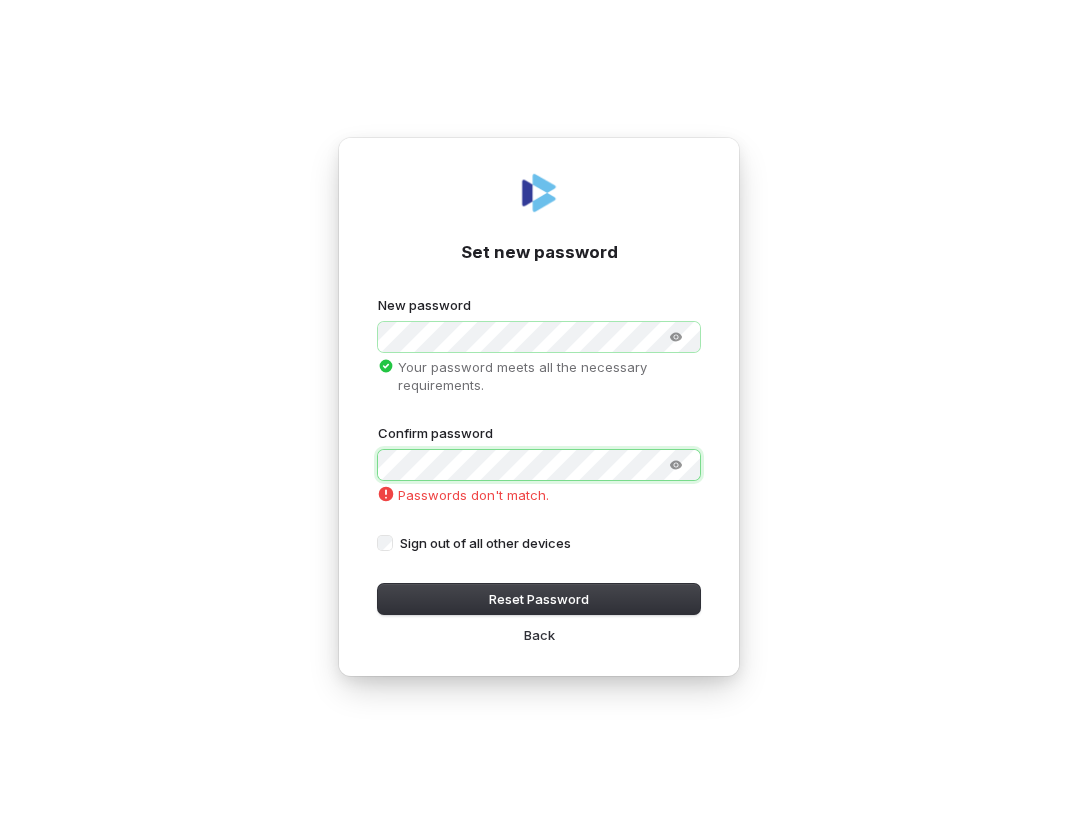 click at bounding box center (378, 296) 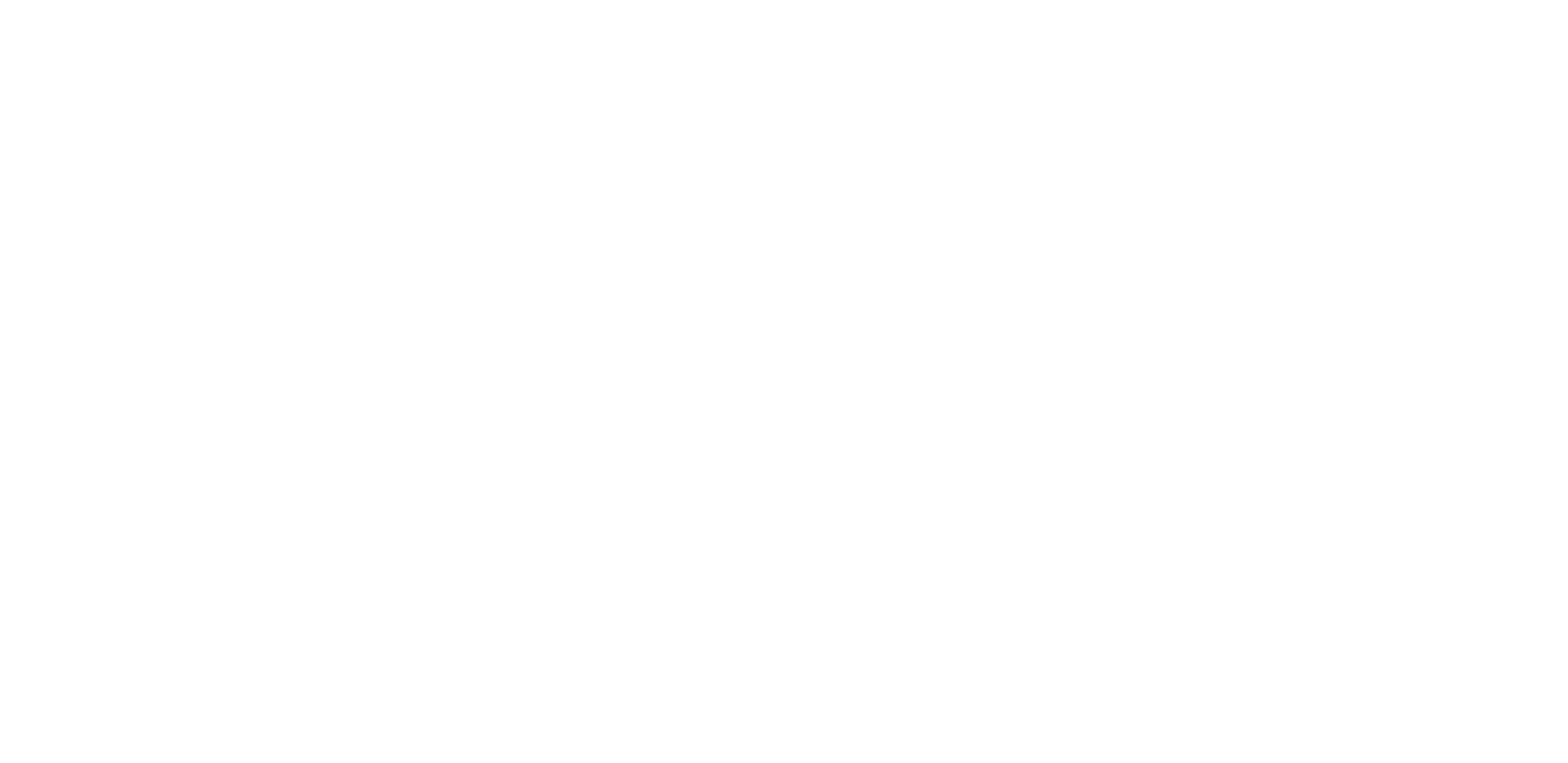 scroll, scrollTop: 0, scrollLeft: 0, axis: both 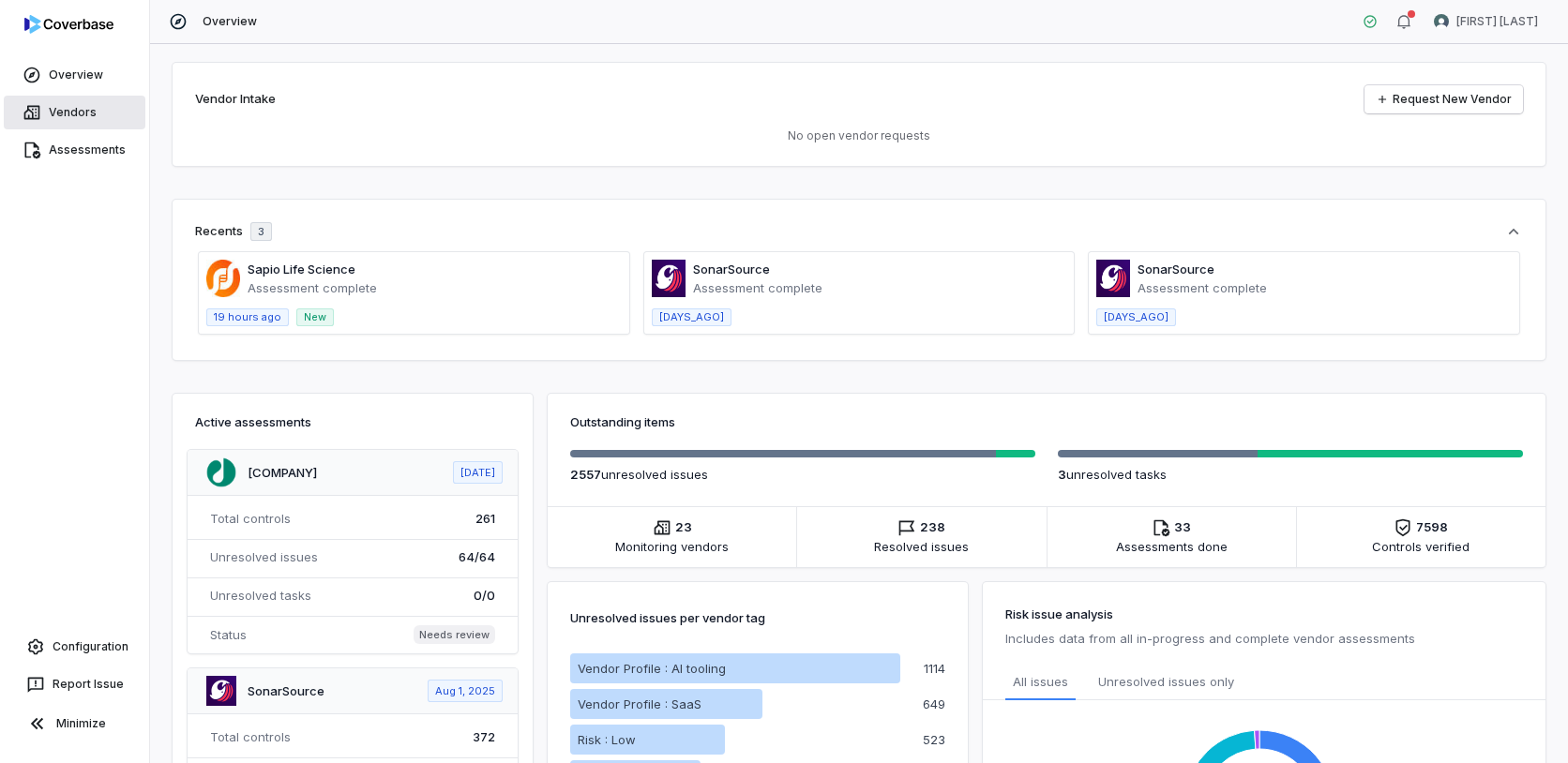 click on "Vendors" at bounding box center (74, 112) 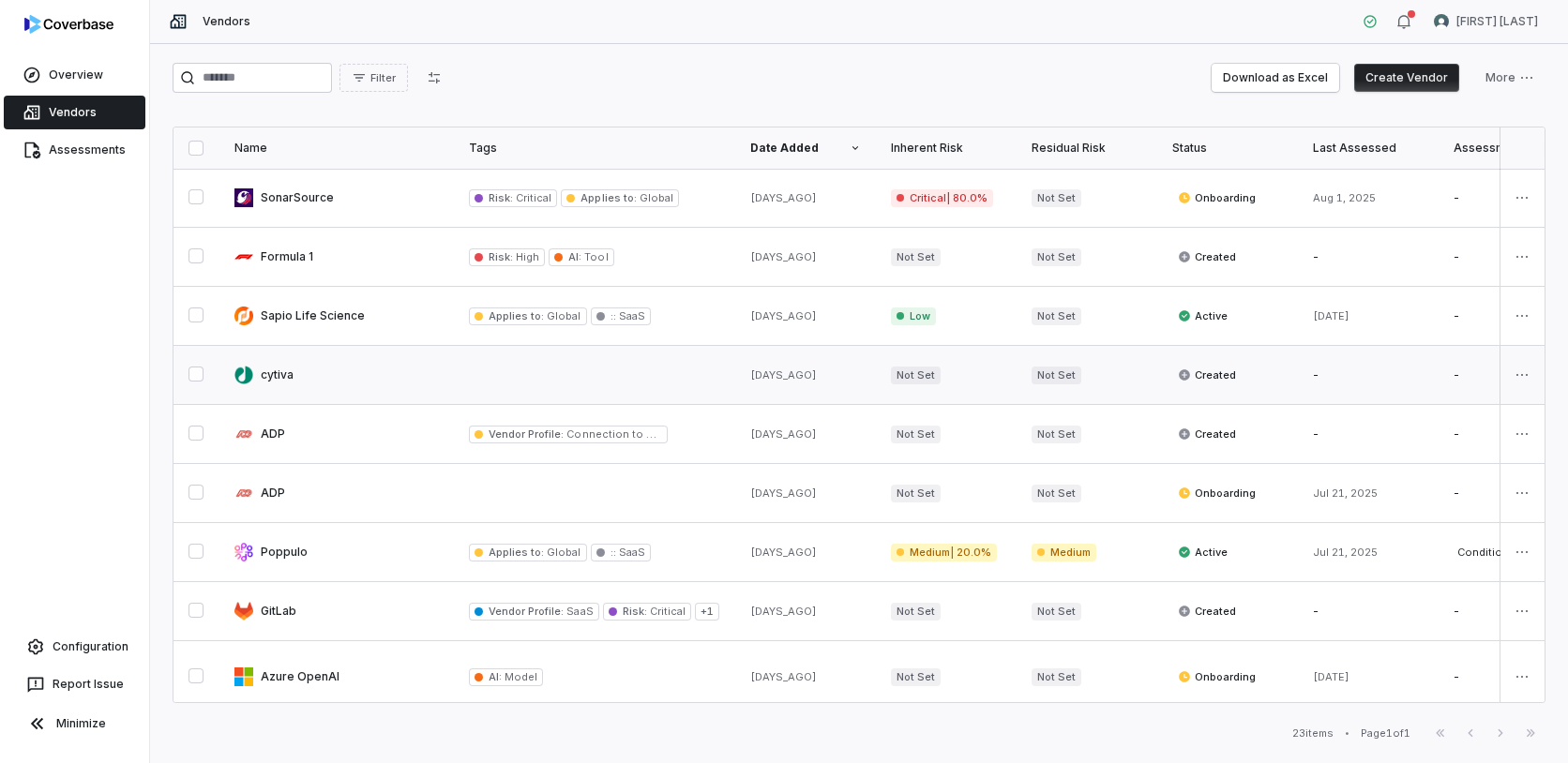 click at bounding box center [337, 375] 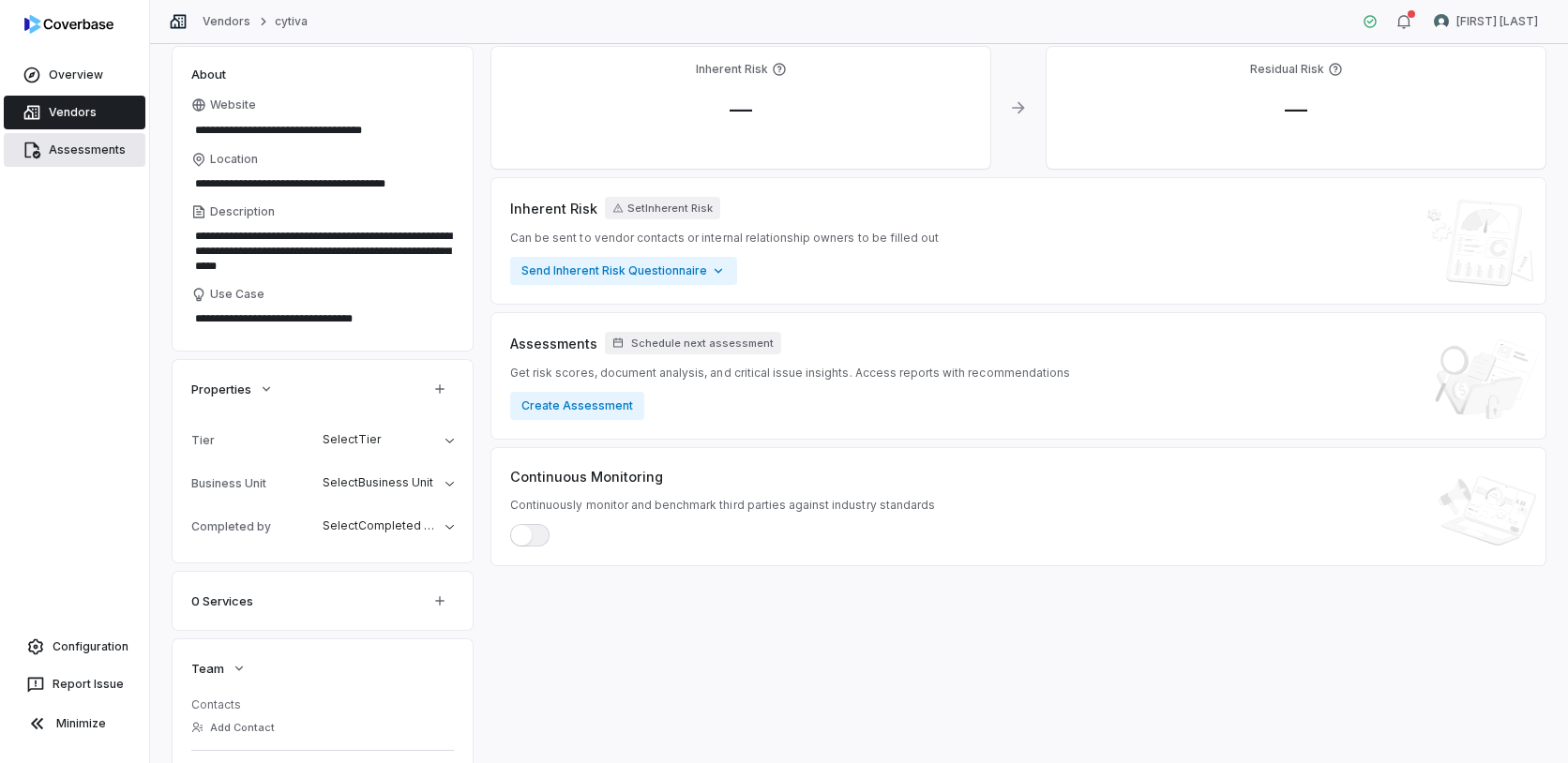 scroll, scrollTop: 94, scrollLeft: 0, axis: vertical 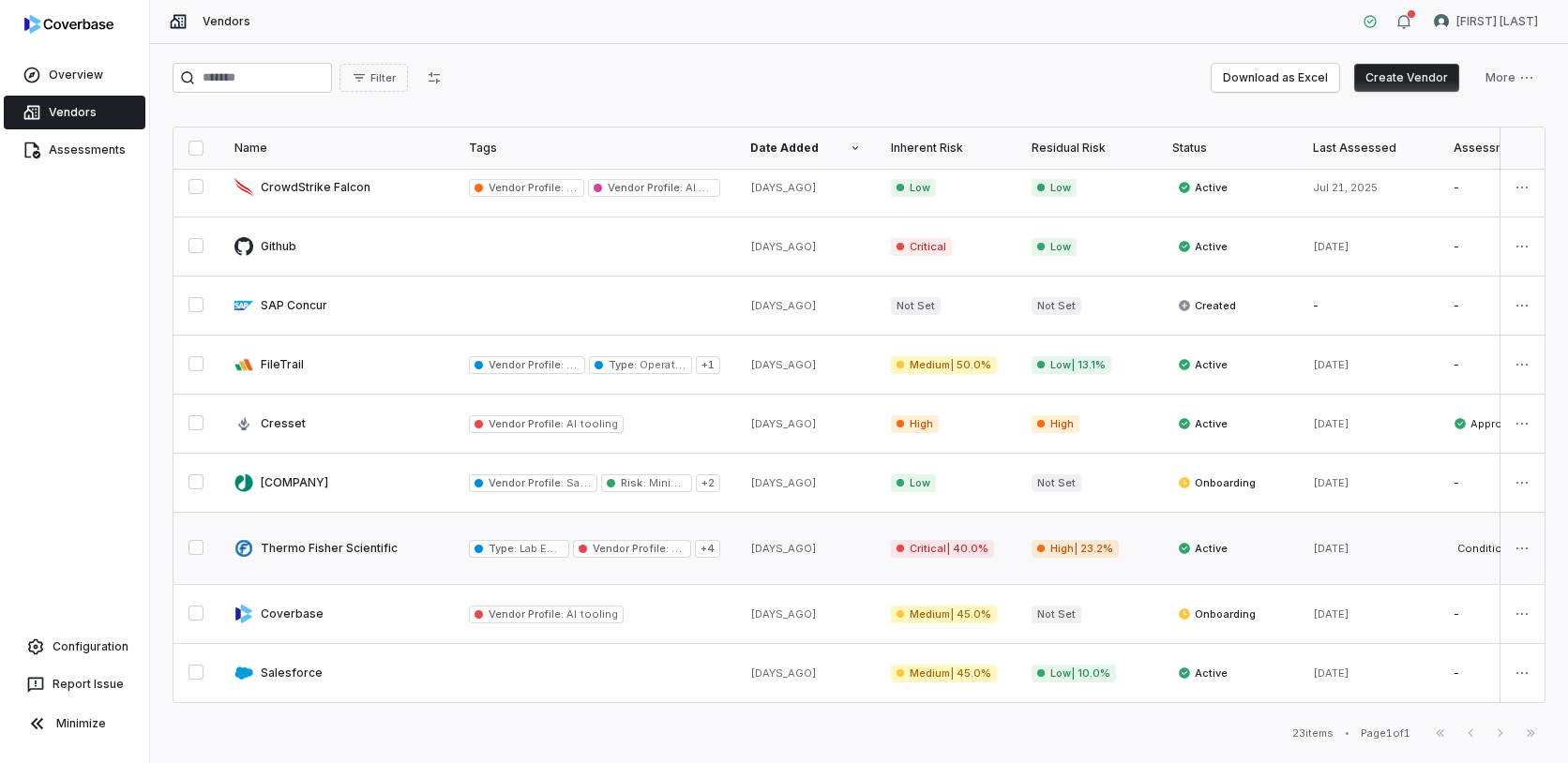 click at bounding box center [337, 548] 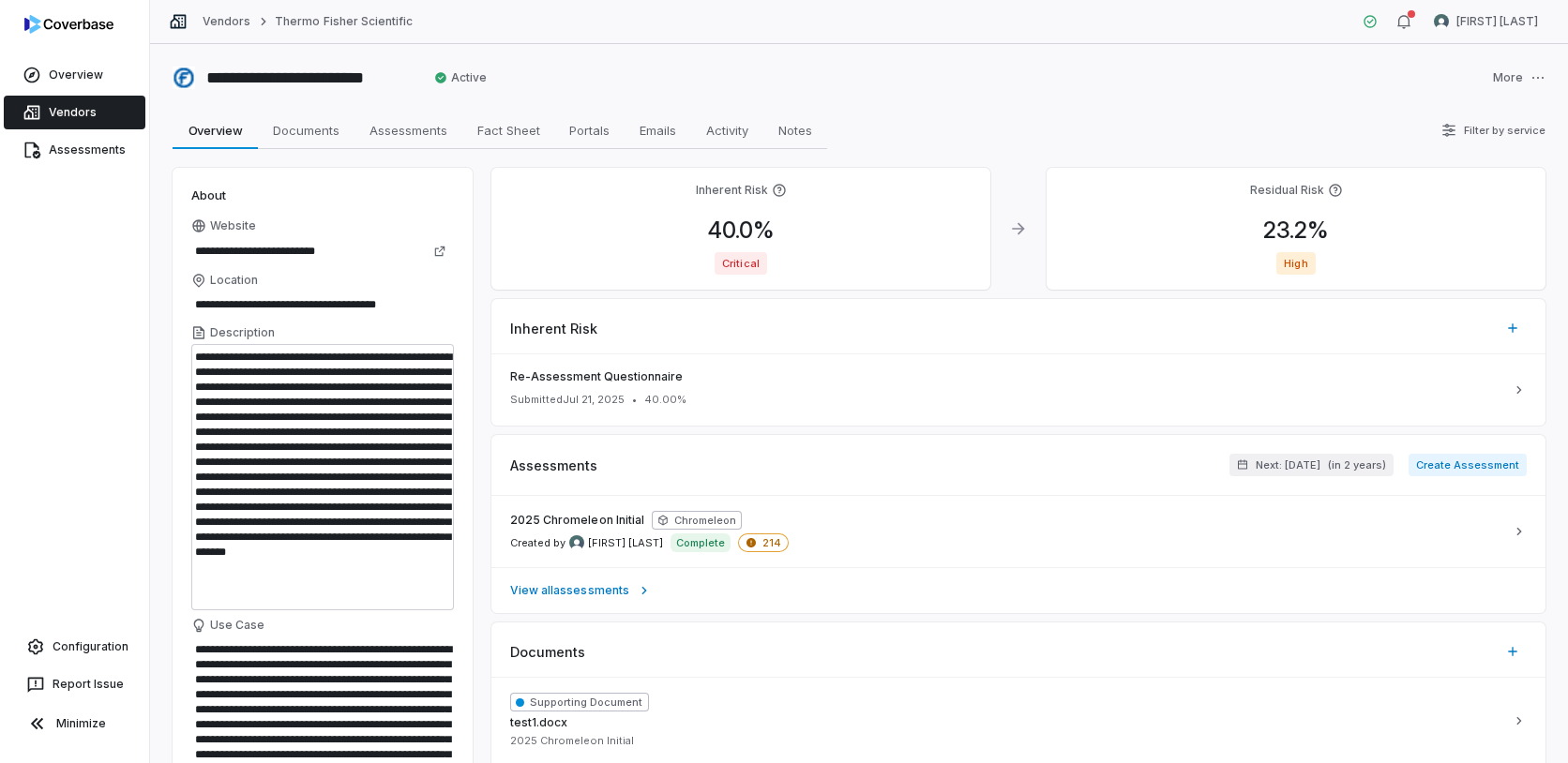 scroll, scrollTop: 15, scrollLeft: 0, axis: vertical 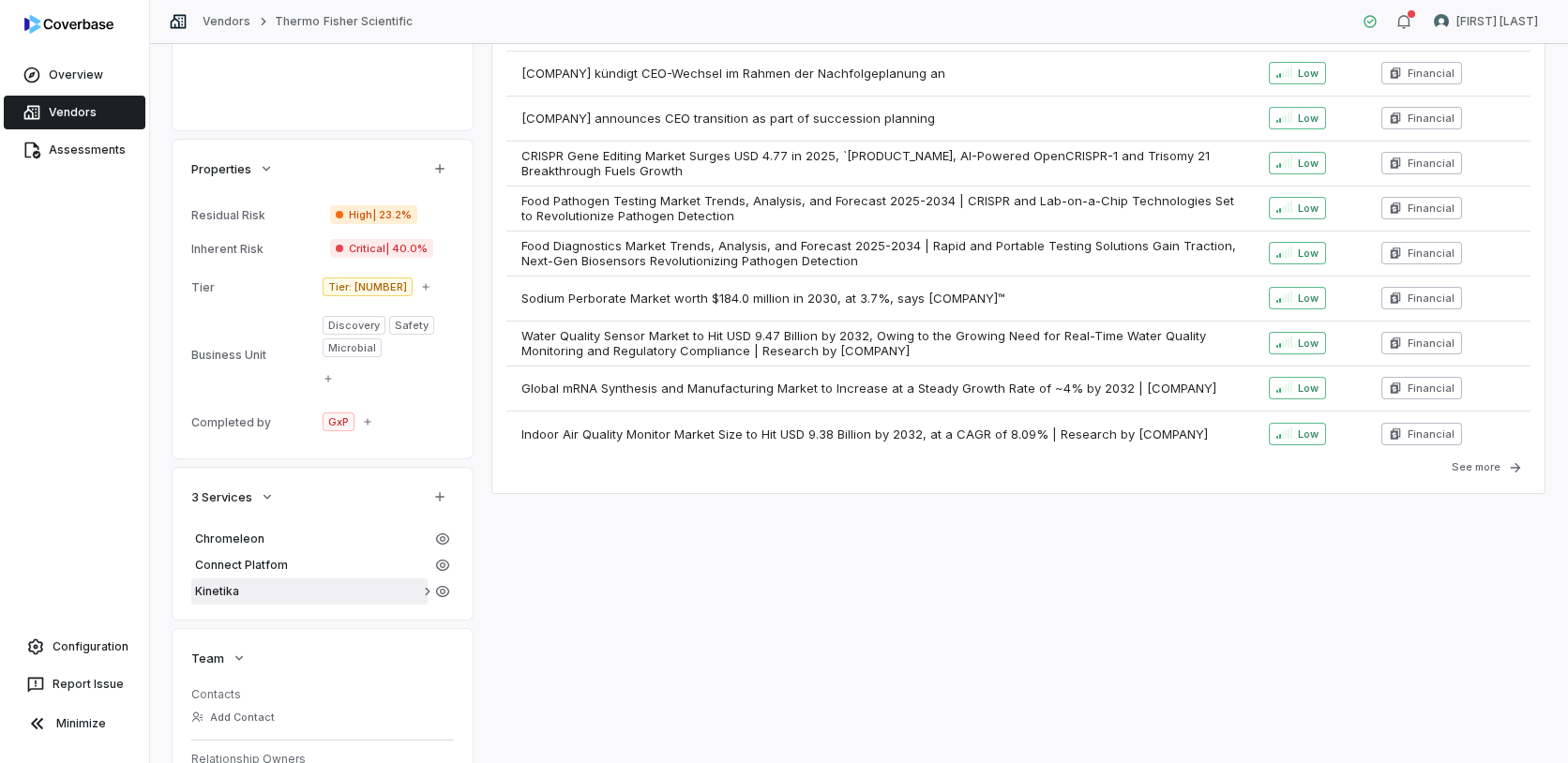 click on "Kinetika" at bounding box center [309, 591] 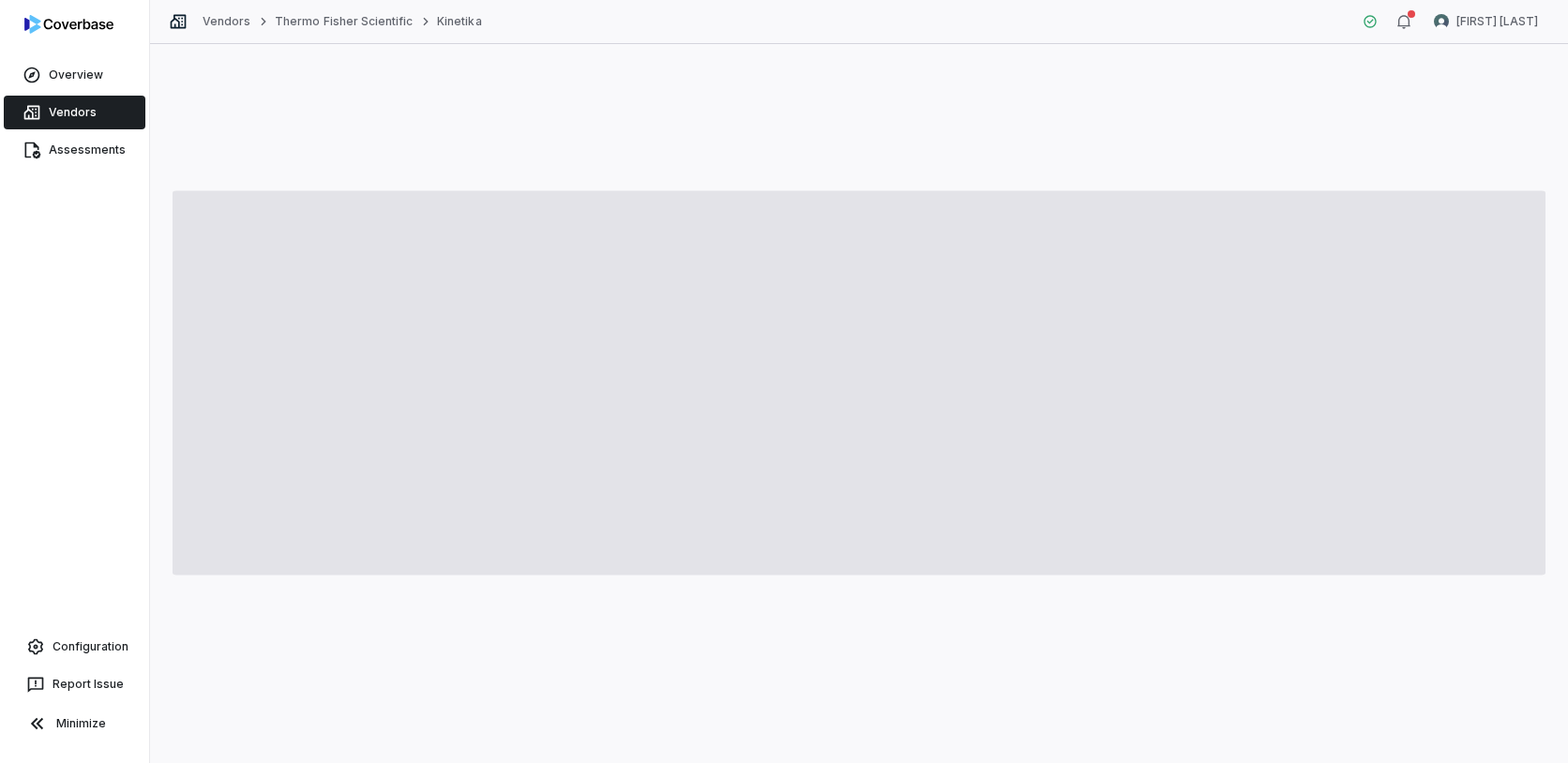 type on "*" 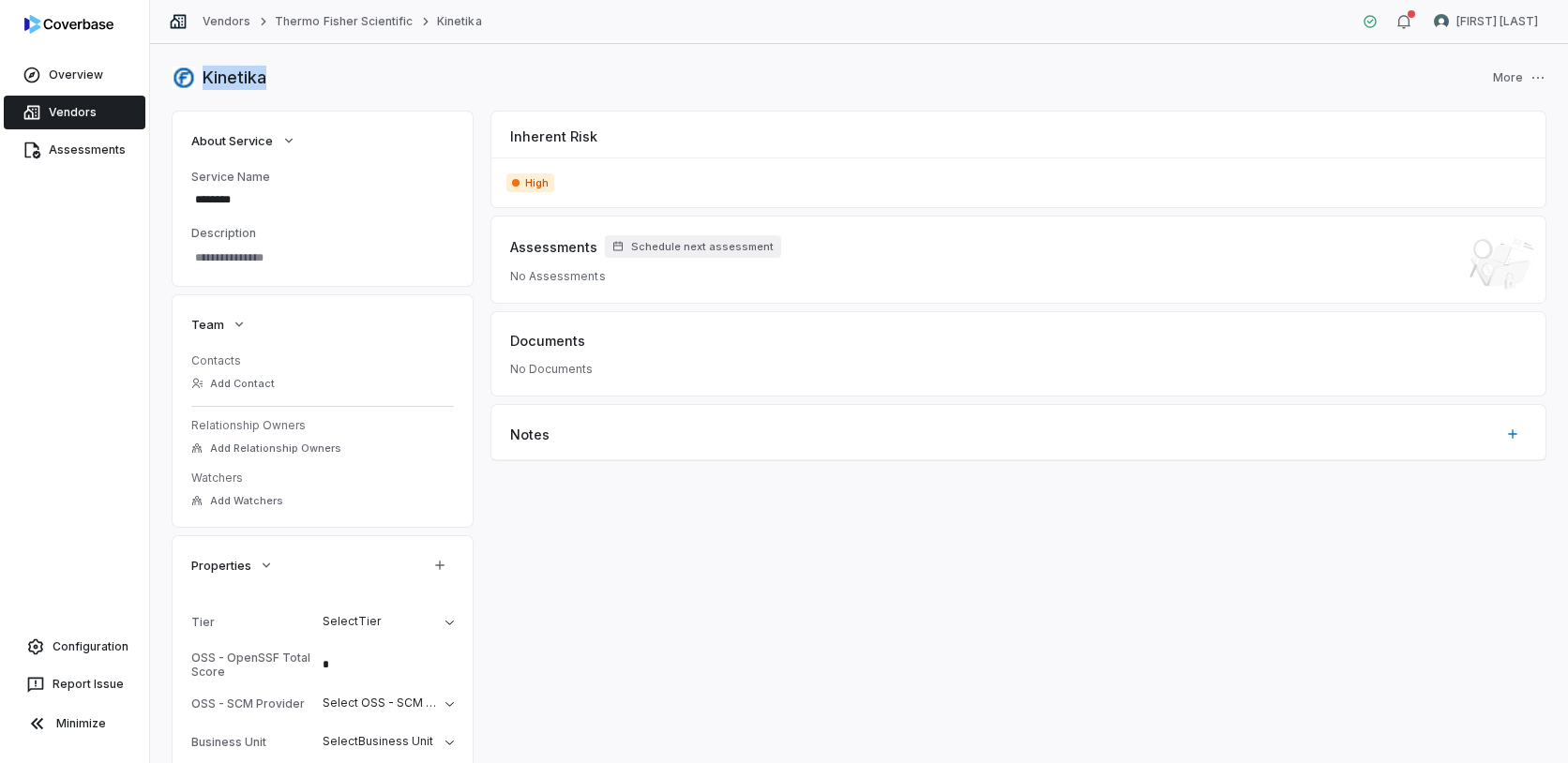 drag, startPoint x: 273, startPoint y: 82, endPoint x: 207, endPoint y: 82, distance: 66 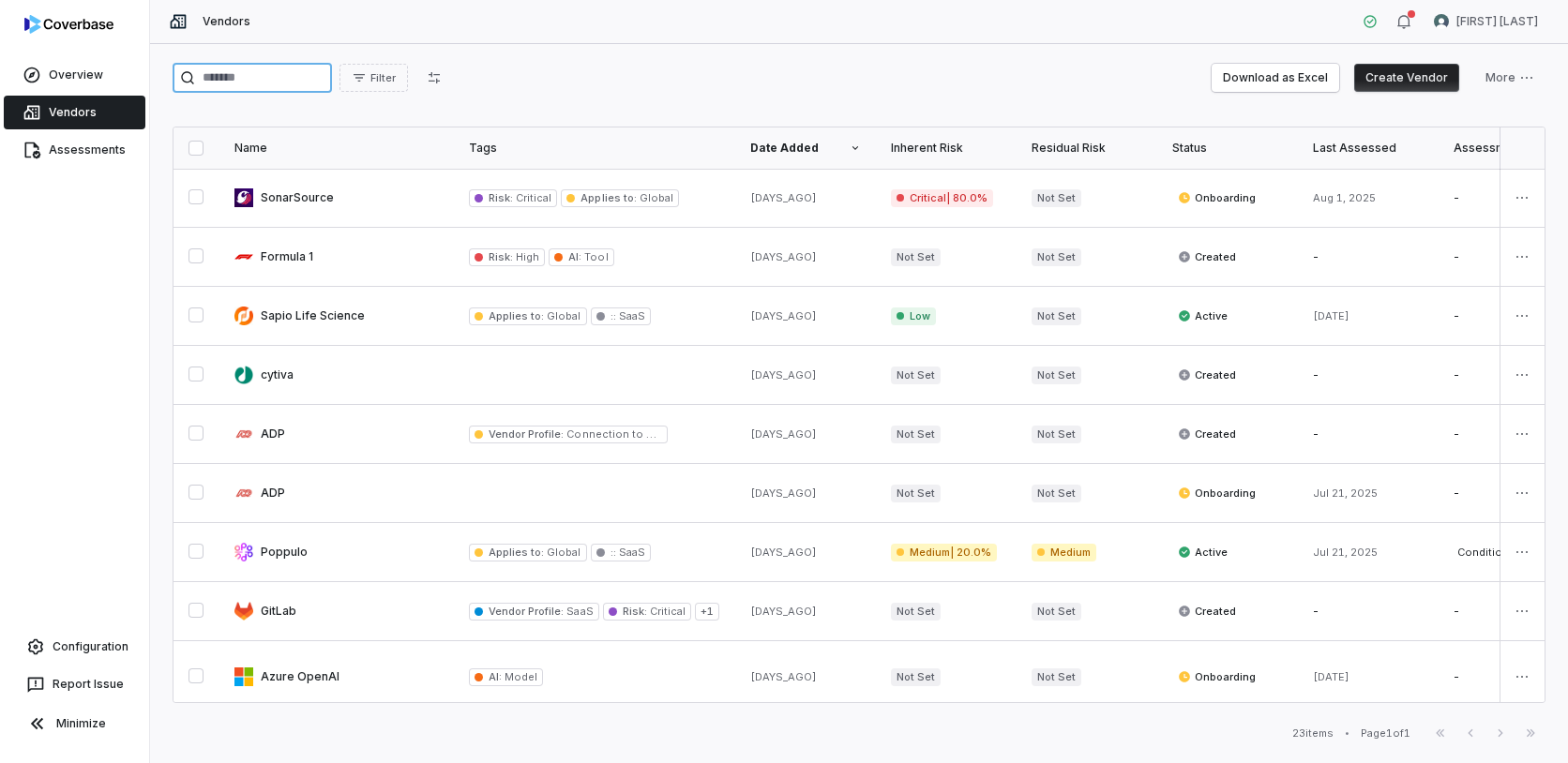 click at bounding box center [252, 78] 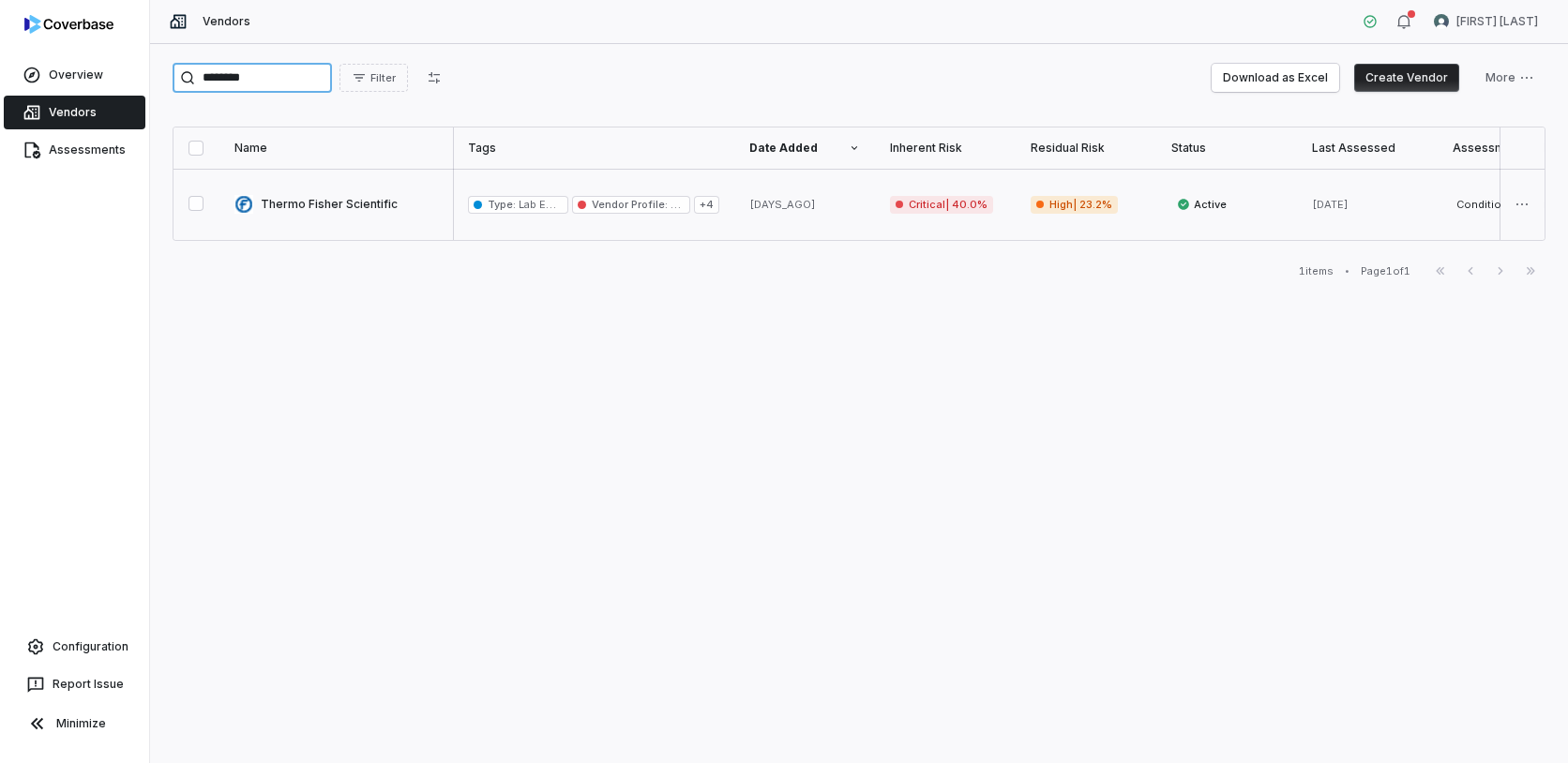 scroll, scrollTop: 0, scrollLeft: 0, axis: both 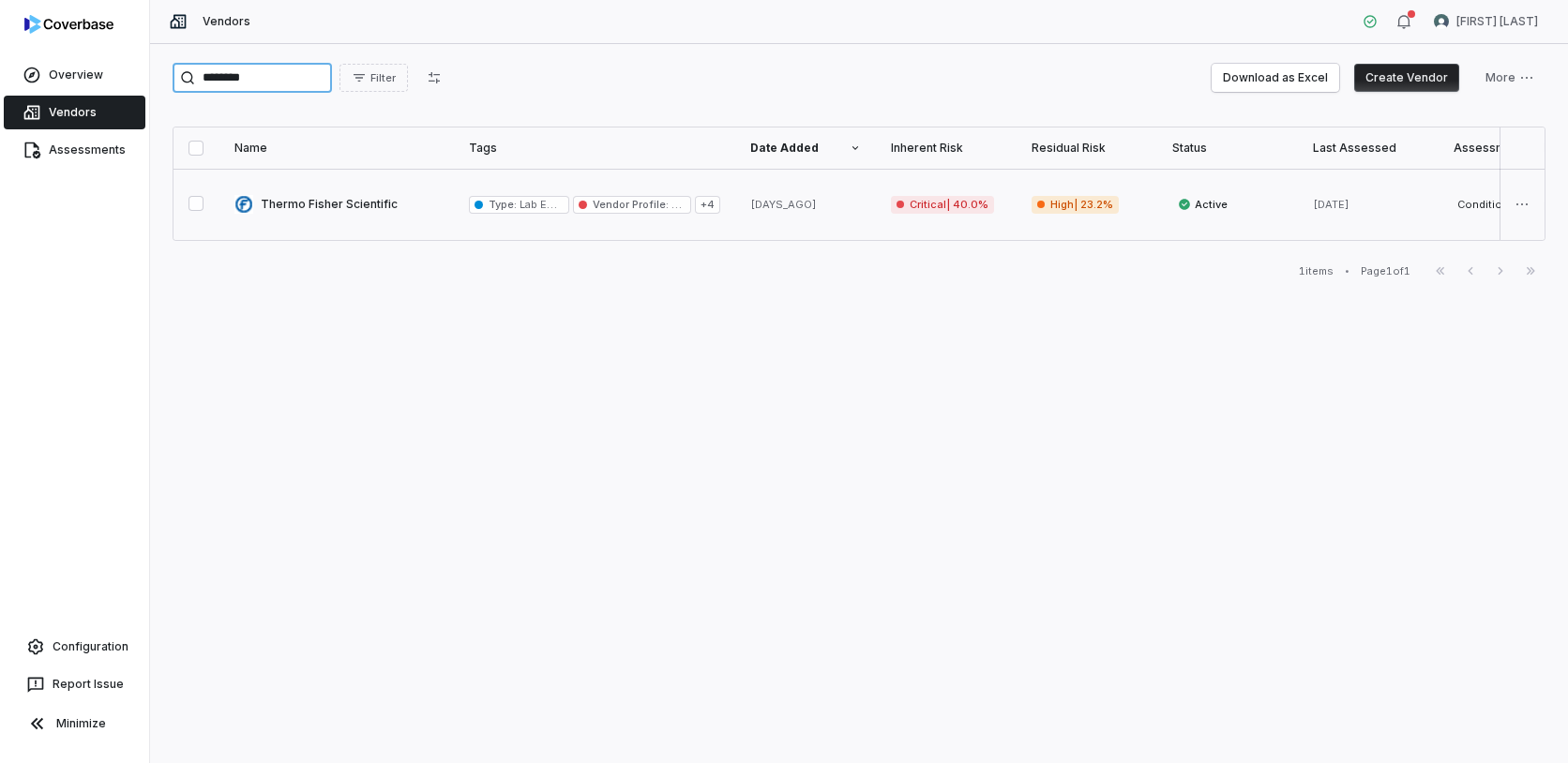 type on "********" 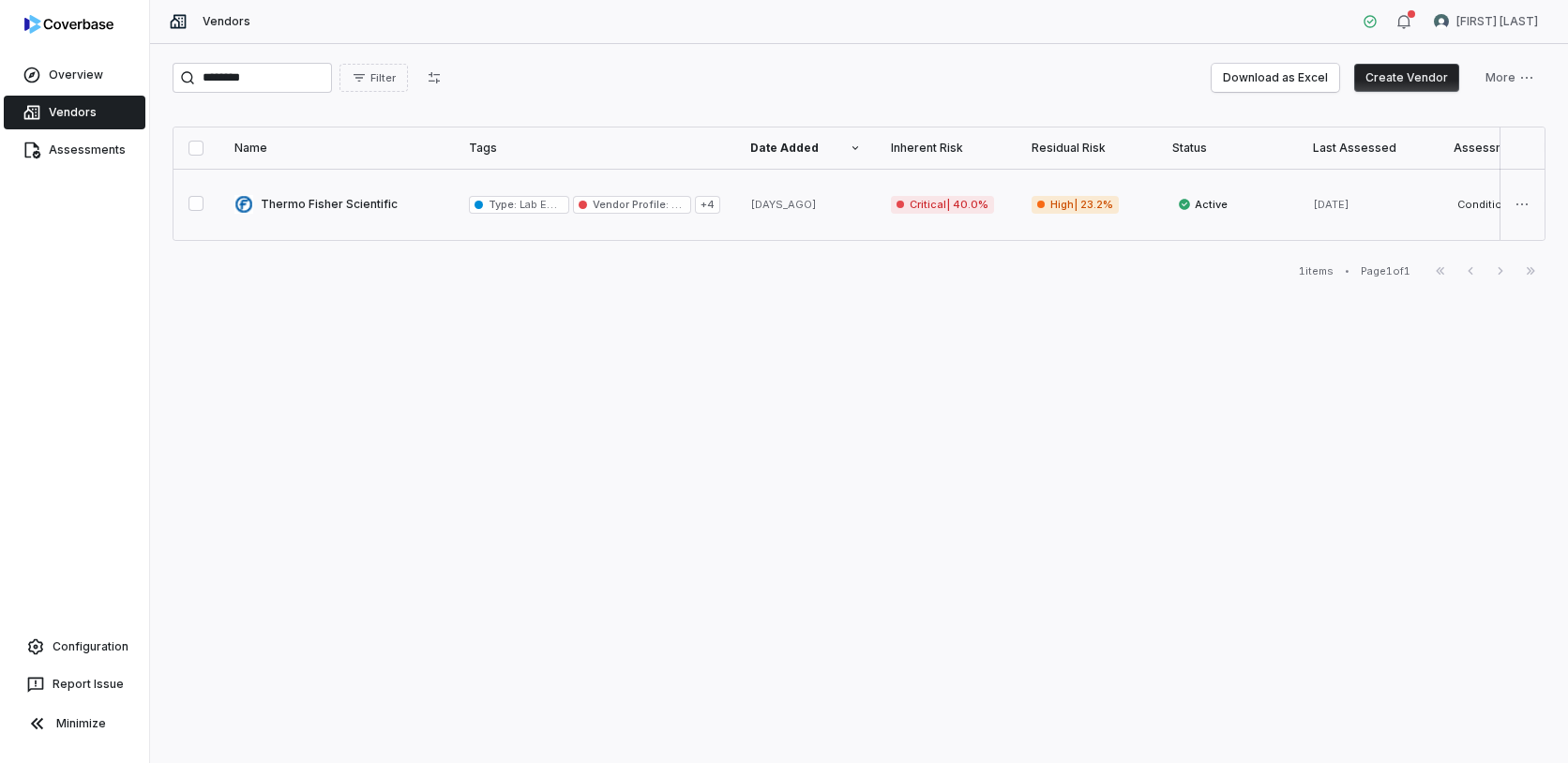 click at bounding box center [337, 204] 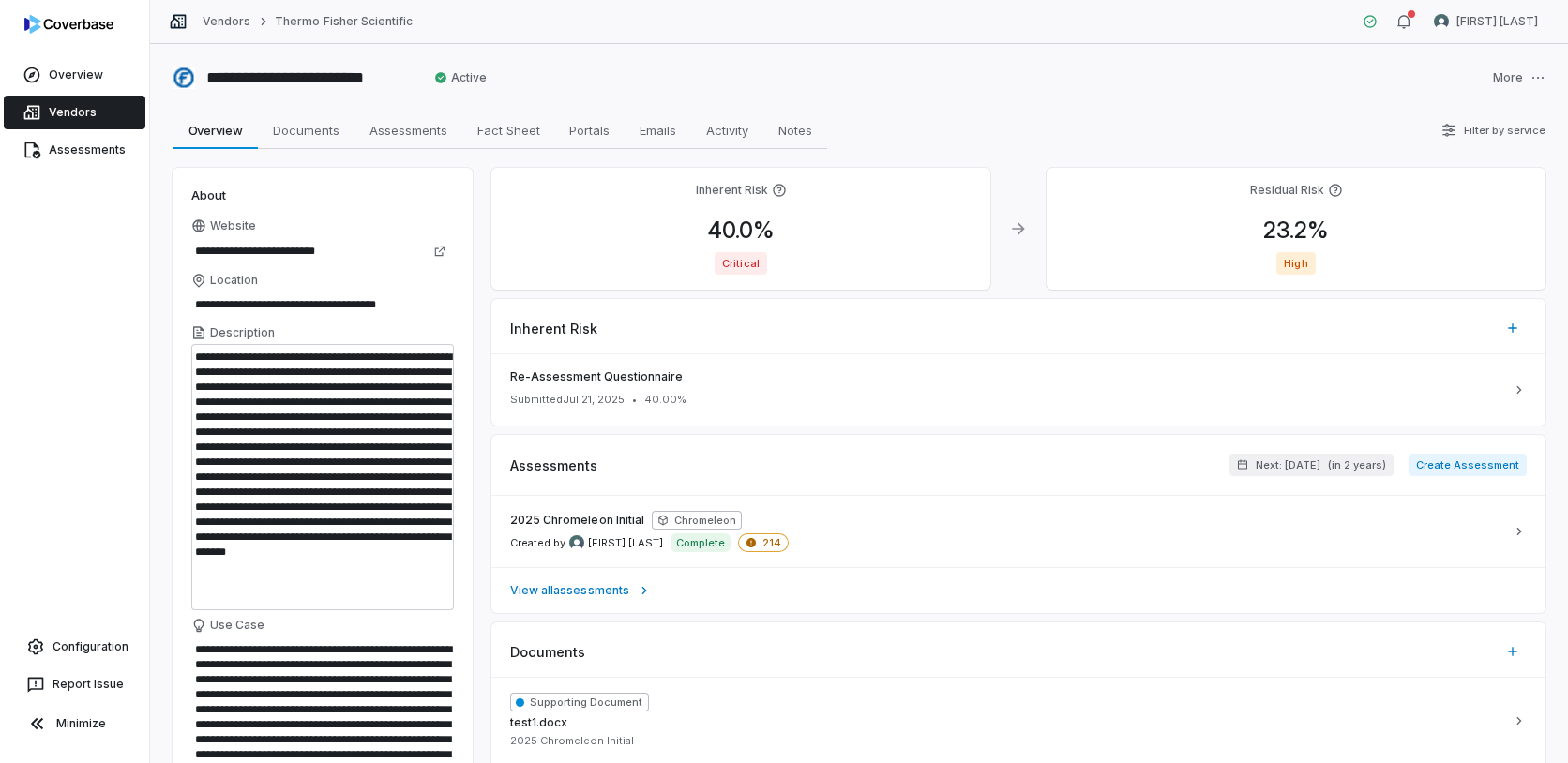 scroll, scrollTop: 0, scrollLeft: 0, axis: both 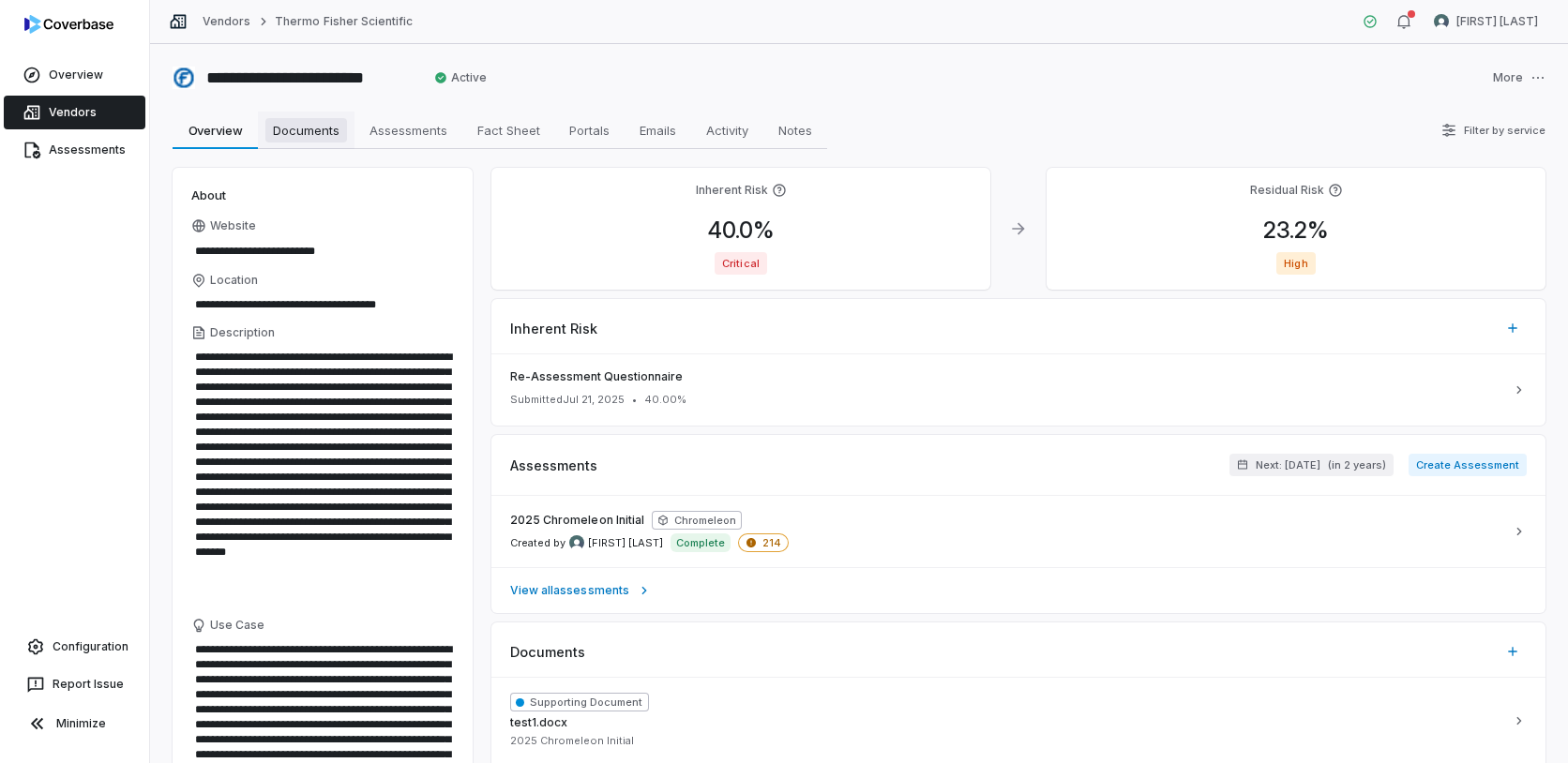 click on "Documents" at bounding box center [306, 130] 